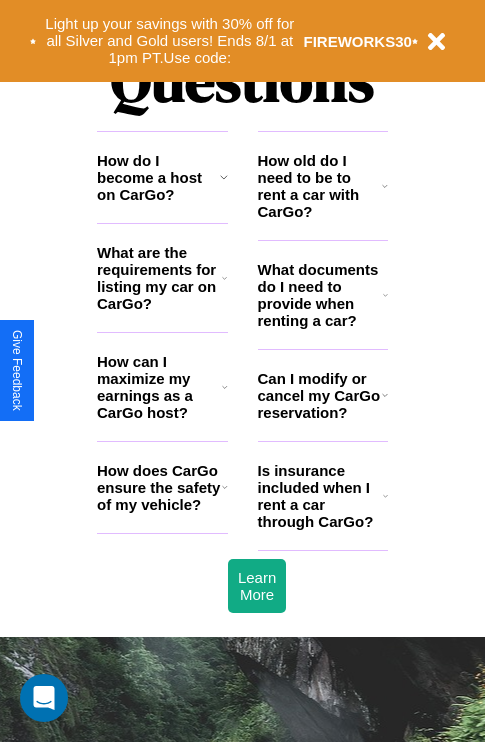 scroll, scrollTop: 2423, scrollLeft: 0, axis: vertical 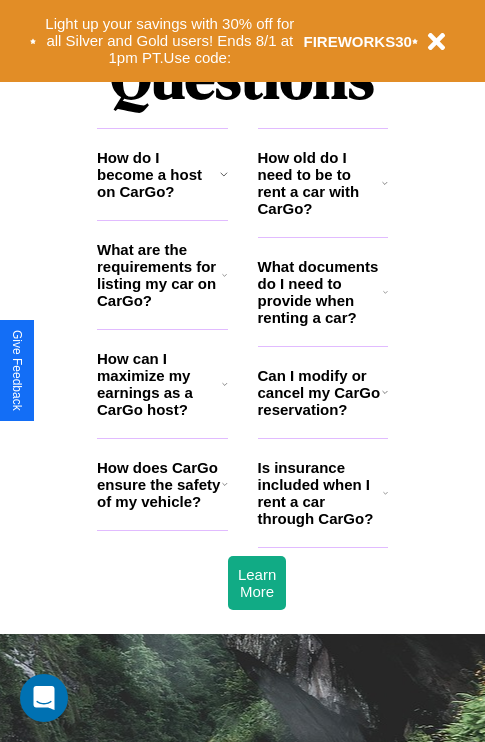 click on "How can I maximize my earnings as a CarGo host?" at bounding box center (159, 384) 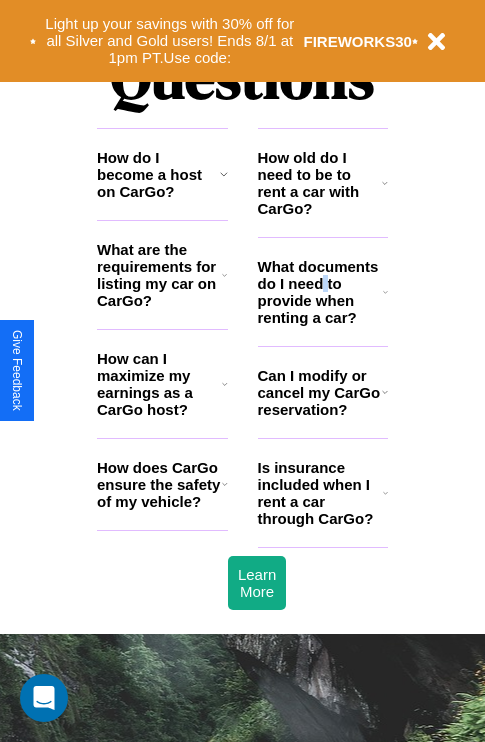 click on "What documents do I need to provide when renting a car?" at bounding box center (321, 292) 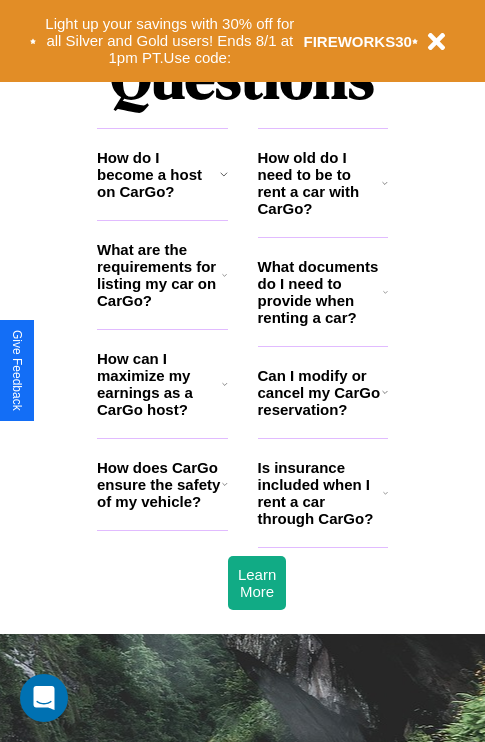 click on "What documents do I need to provide when renting a car?" at bounding box center (321, 292) 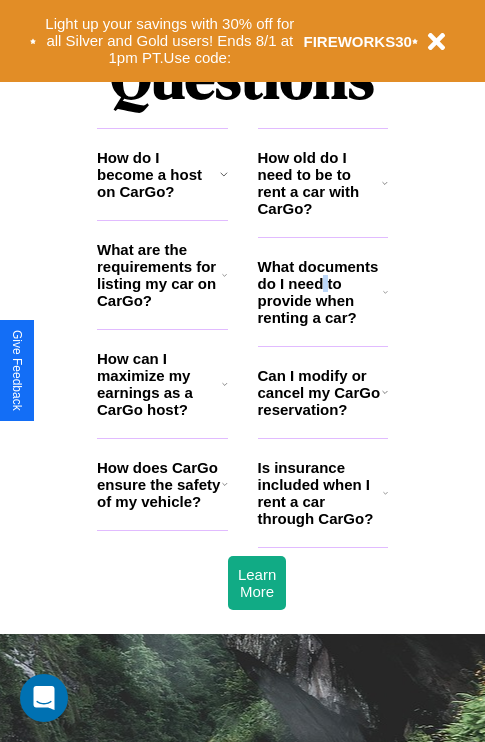 scroll, scrollTop: 1947, scrollLeft: 0, axis: vertical 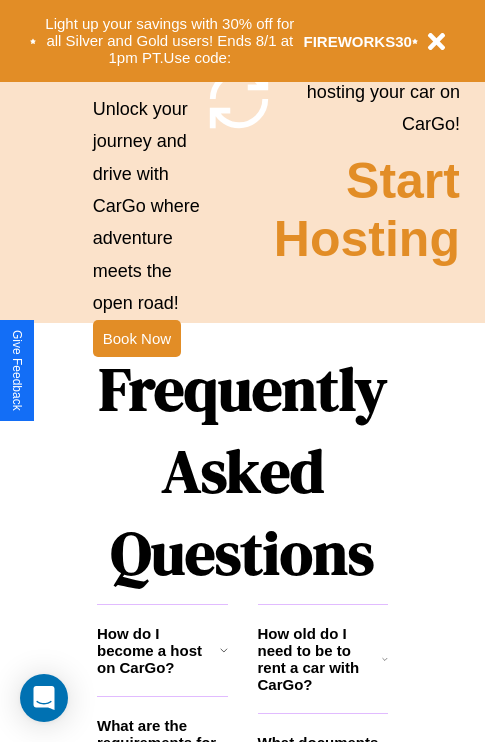 click on "Frequently Asked Questions" at bounding box center [242, 471] 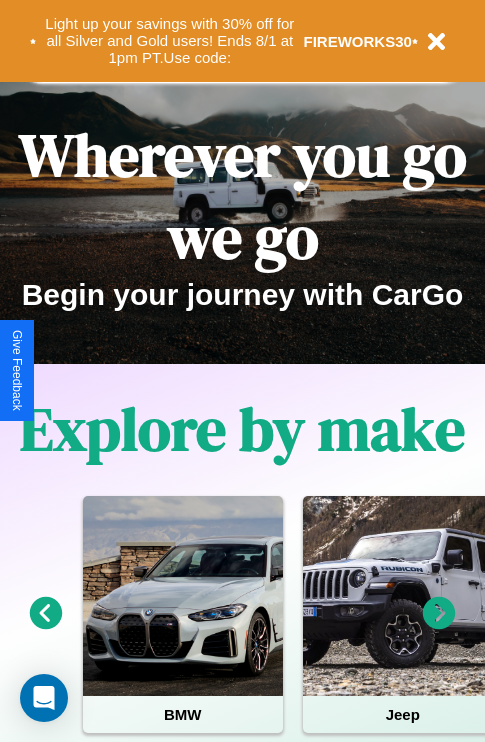 scroll, scrollTop: 0, scrollLeft: 0, axis: both 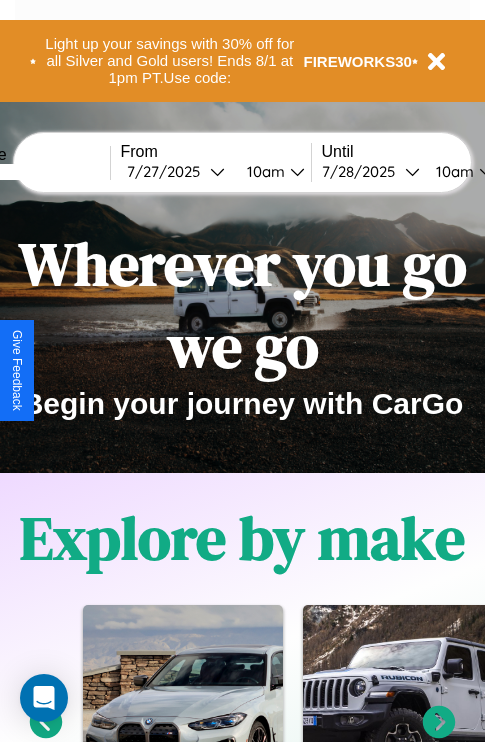 click at bounding box center [35, 172] 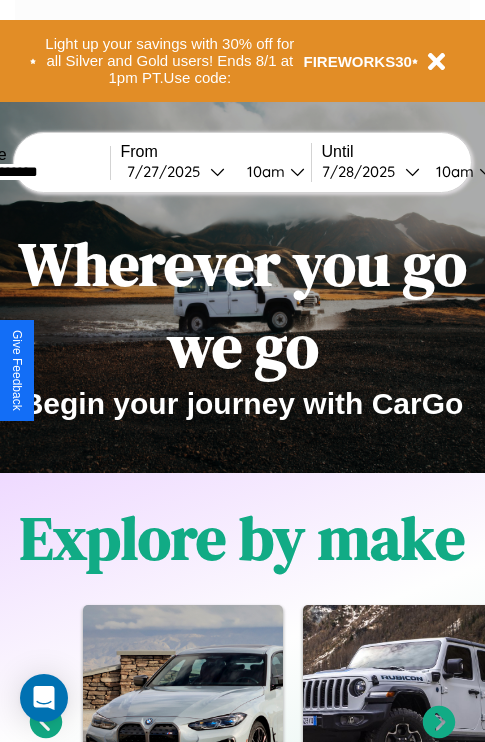type on "**********" 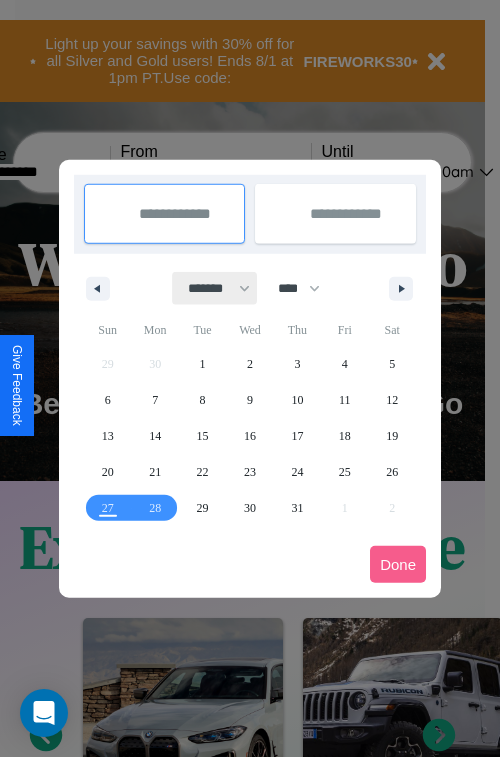 click on "******* ******** ***** ***** *** **** **** ****** ********* ******* ******** ********" at bounding box center (215, 288) 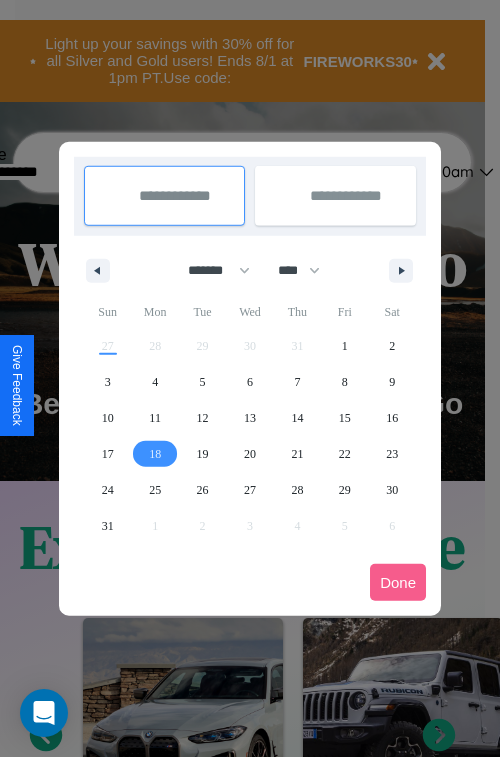 click on "18" at bounding box center [155, 454] 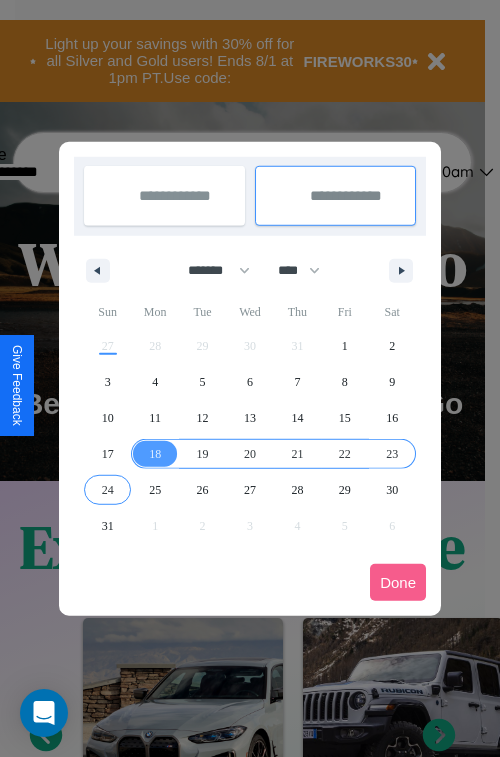 click on "24" at bounding box center (108, 490) 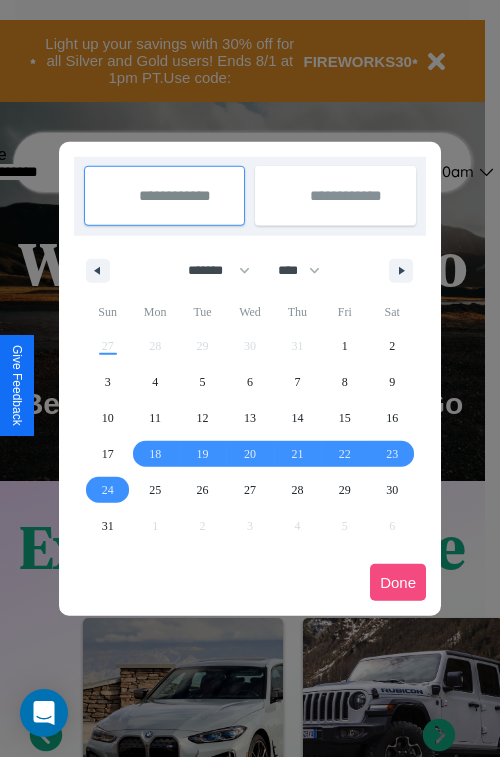 click on "Done" at bounding box center (398, 582) 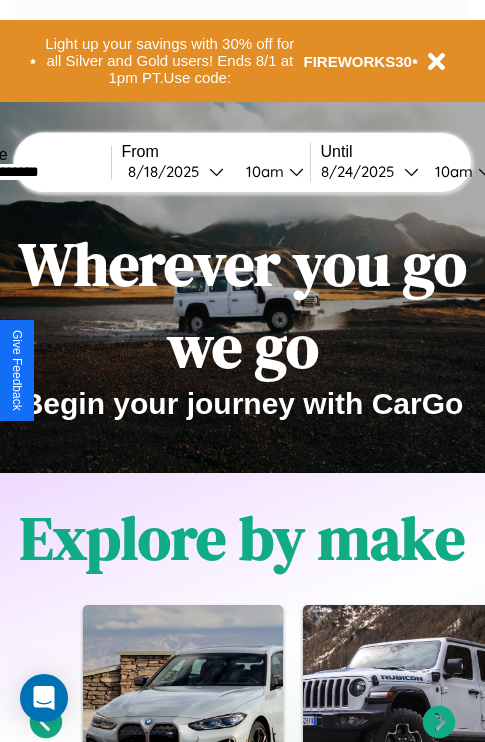 click on "10am" at bounding box center (262, 171) 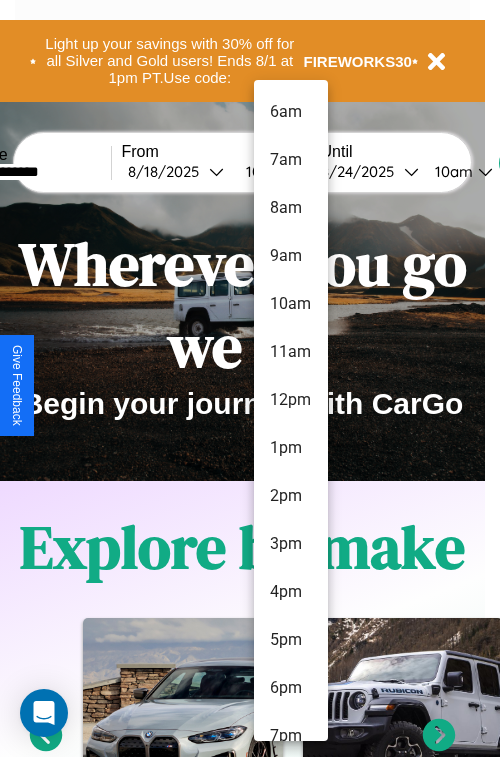 click on "7am" at bounding box center [291, 160] 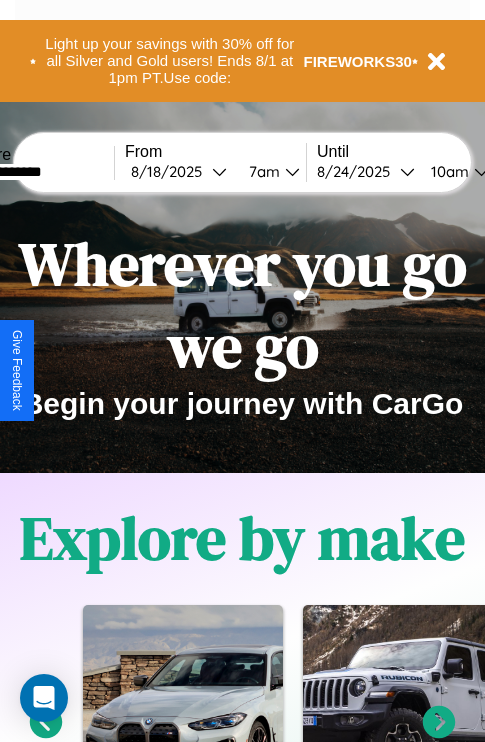 scroll, scrollTop: 0, scrollLeft: 72, axis: horizontal 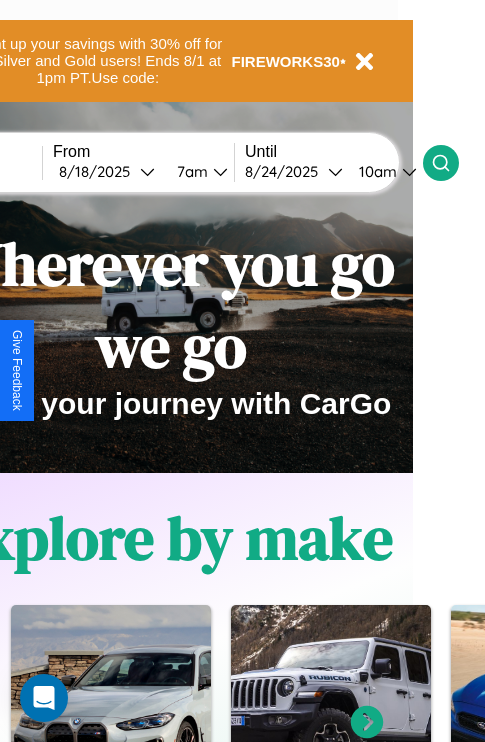 click 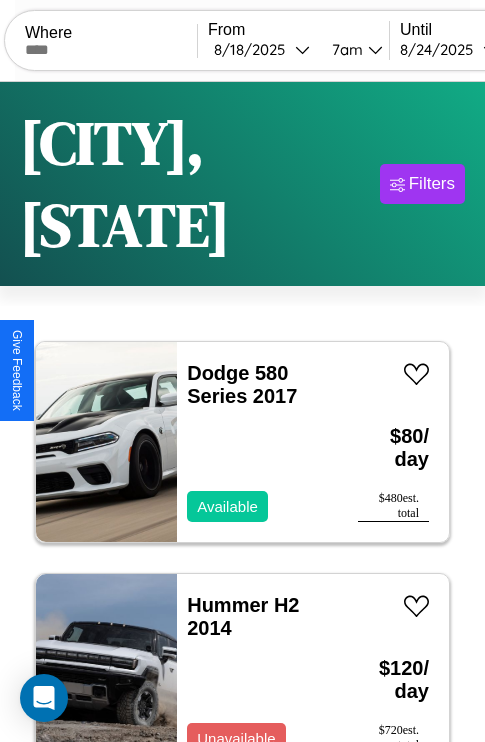 scroll, scrollTop: 174, scrollLeft: 0, axis: vertical 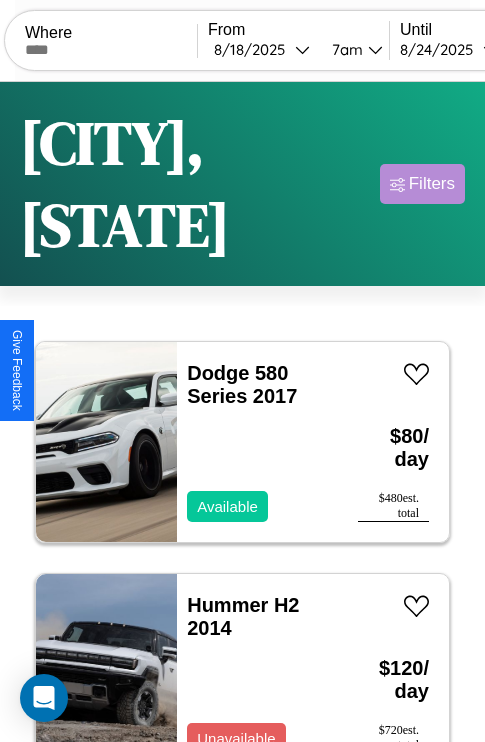 click on "Filters" at bounding box center (432, 184) 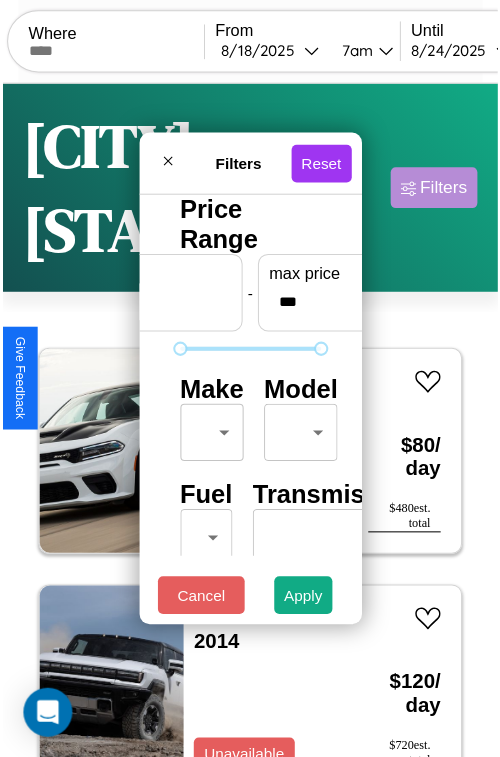 scroll, scrollTop: 59, scrollLeft: 0, axis: vertical 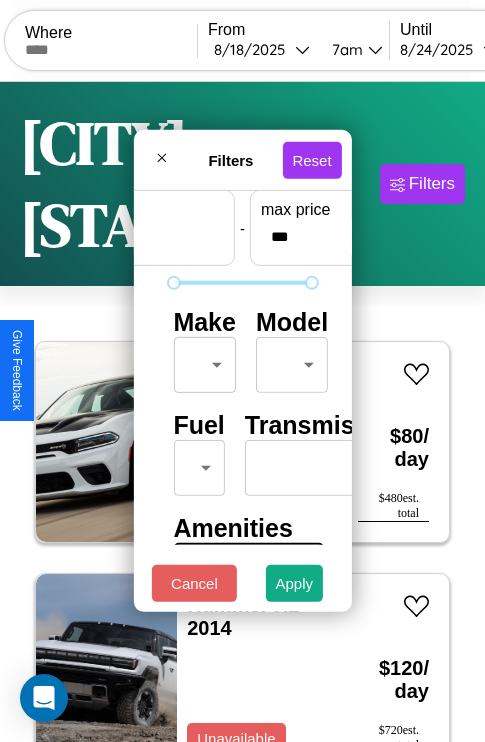 click on "CarGo Where From [DATE] [TIME] Until [DATE] [TIME] Become a Host Login Sign Up [CITY], [STATE] Filters 13  cars in this area These cars can be picked up in this city. Dodge   580 Series   2017 Available $ 80  / day $ 480  est. total Hummer   H2   2014 Unavailable $ 120  / day $ 720  est. total Subaru   Standard   2019 Available $ 60  / day $ 360  est. total Acura   RDX   2014 Available $ 200  / day $ 1200  est. total Toyota   Grand Highlander   2021 Unavailable $ 60  / day $ 360  est. total Jeep   Patriot   2020 Available $ 190  / day $ 1140  est. total Lexus   CT   2014 Available $ 130  / day $ 780  est. total BMW   K 1100 RS   2020 Unavailable $ 190  / day $ 1140  est. total Volkswagen   Eos   2014 Unavailable $ 90  / day $ 540  est. total Lamborghini   URUS   2014 Available $ 140  / day $ 840  est. total Lexus   RX   2014 Unavailable $ 120  / day $ 720  est. total Hummer   H3   2020 Available $ 130  / day $ 780  est. total Dodge   Ram Wagon   2014 Available $ 60  / day $ 360  est. total Filters *" at bounding box center (242, 453) 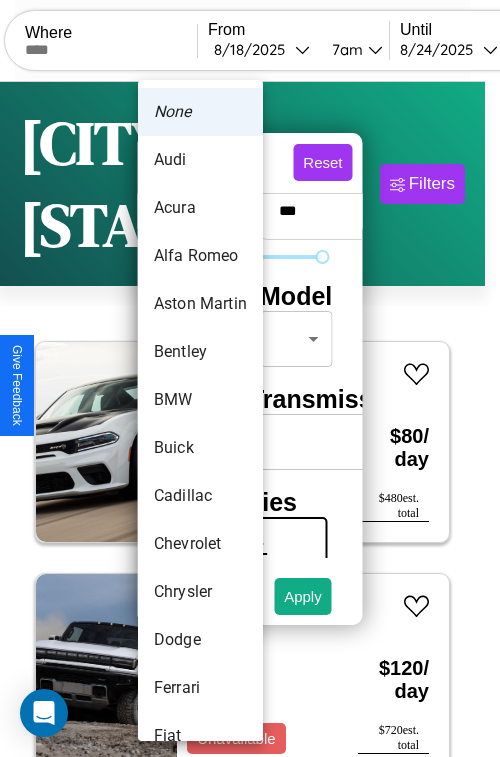 click on "BMW" at bounding box center (200, 400) 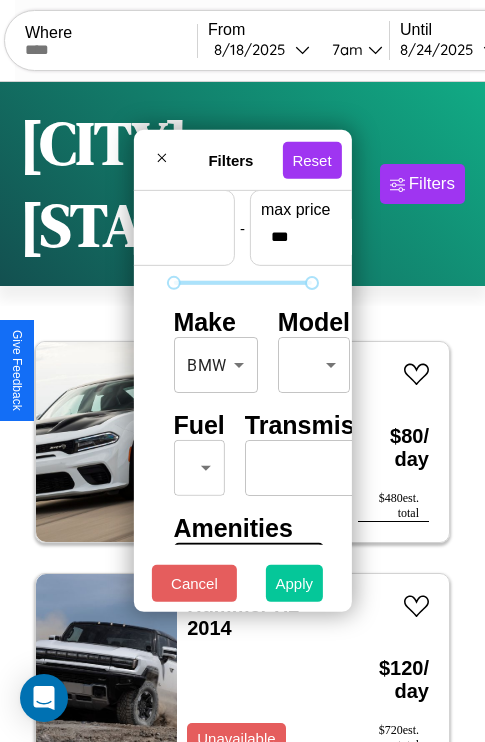 click on "Apply" at bounding box center [295, 583] 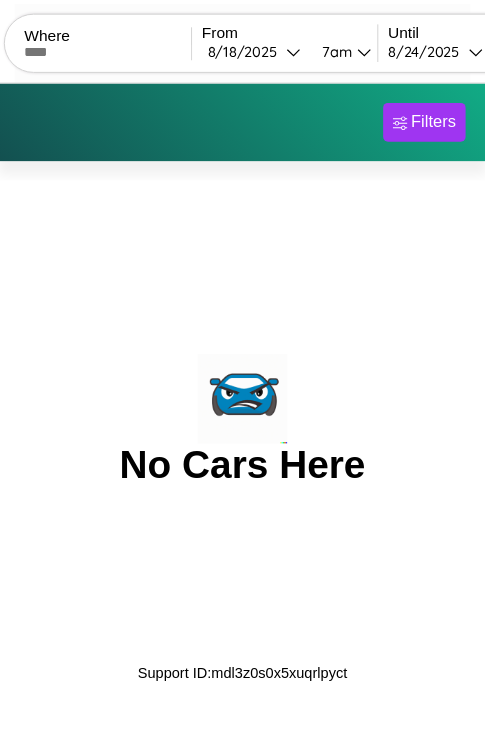 scroll, scrollTop: 0, scrollLeft: 0, axis: both 